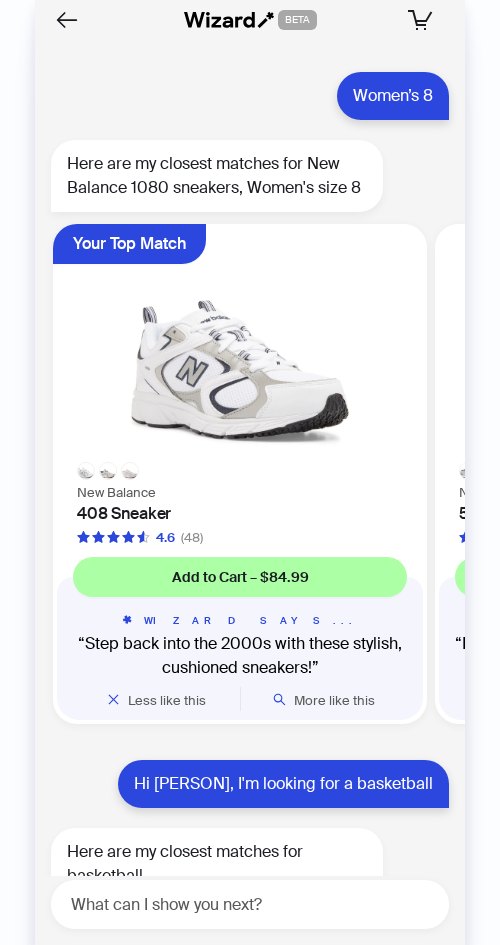 scroll, scrollTop: 0, scrollLeft: 0, axis: both 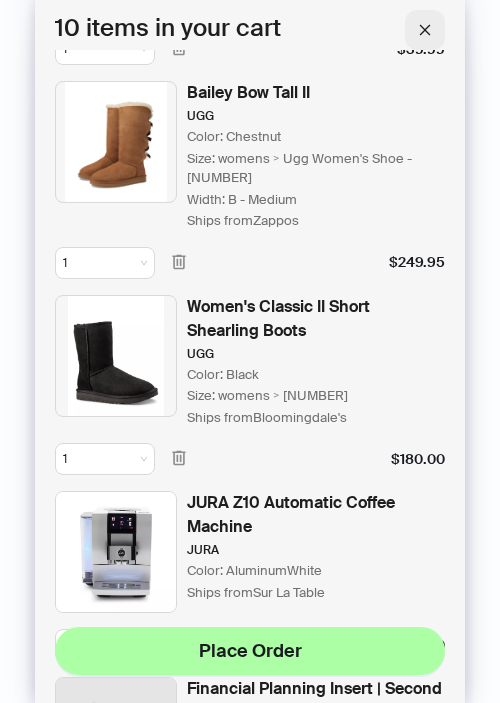 click 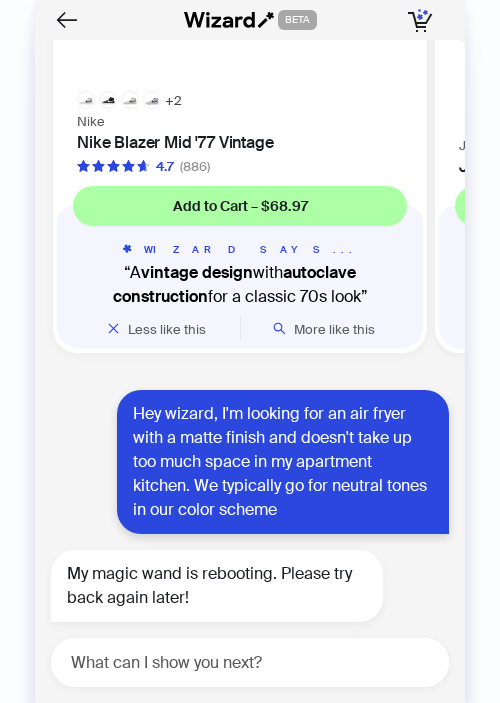 click on "Wearable Instant Camera Polaroid Polaroid Go Camera (Gen 2) 4.3 (37) Add to Cart – $79.99   WIZARD SAYS... A  wearable instant camera  with  built-in selfie mirror  and double-exposure modes Less like this More like this Sharp Autofocus Polaroid Polaroid Now i‑Type Instant Camera - Black 1.3 (4) Add to Cart – $119.99   WIZARD SAYS... Instant camera with  autofocus  and  double exposure  for creative shots Less like this More like this Still looking?  Keep exploring... Price Filter and search by popular budget limits Category Filter and search by similar categories Brand Filter and search by top brands Surprise me! Let Wizard pick its favorites “Camera Accessories” Camera Accessories, a broader category that might meet your needs Instant Color Prints Polaroid Polaroid - 600 Color Film - White - SKU:6404364 Add to Cart – $19.99   WIZARD SAYS... Film pack designed for  Polaroid 600  and  i-Type cameras  with rich color sheets Less like this More like this Quick 10-15 Min Development Polaroid 4.4 (95)" at bounding box center (250, 337) 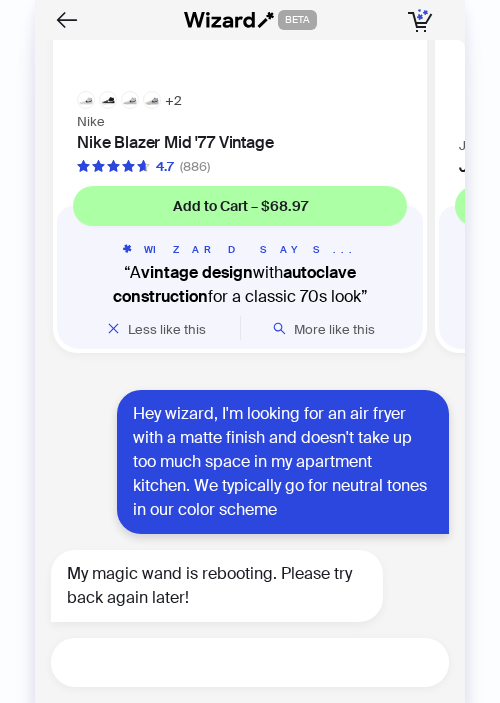 click at bounding box center [258, 662] 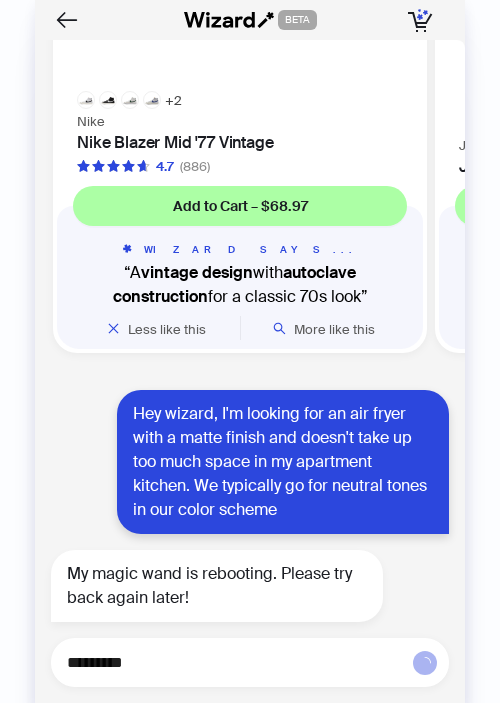 type on "*********" 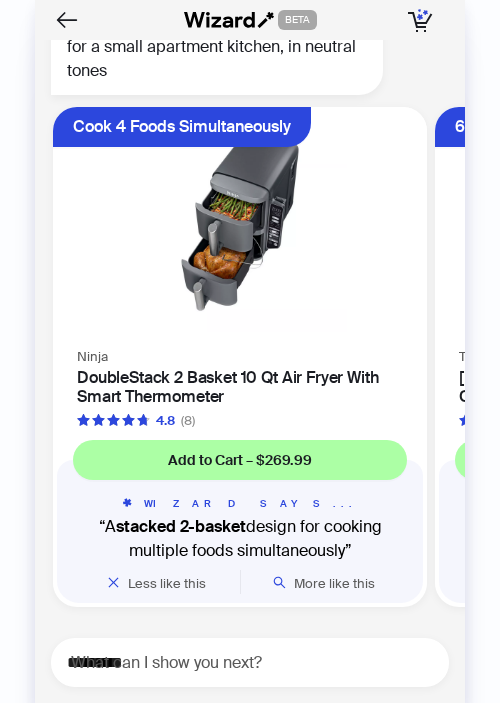scroll, scrollTop: 6571, scrollLeft: 0, axis: vertical 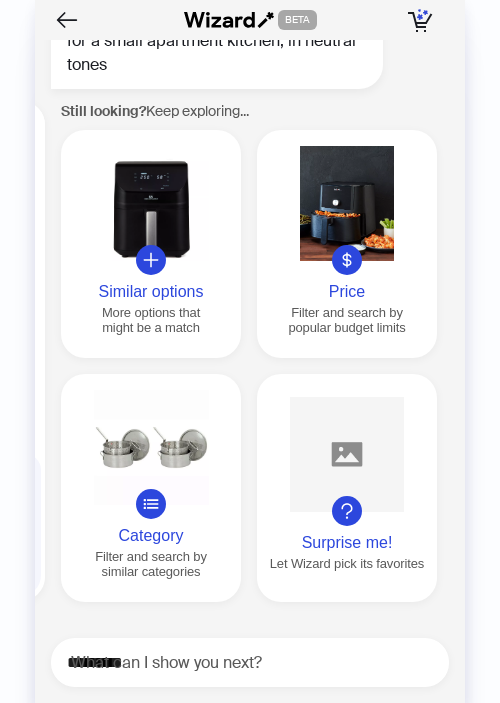 click at bounding box center [347, 454] 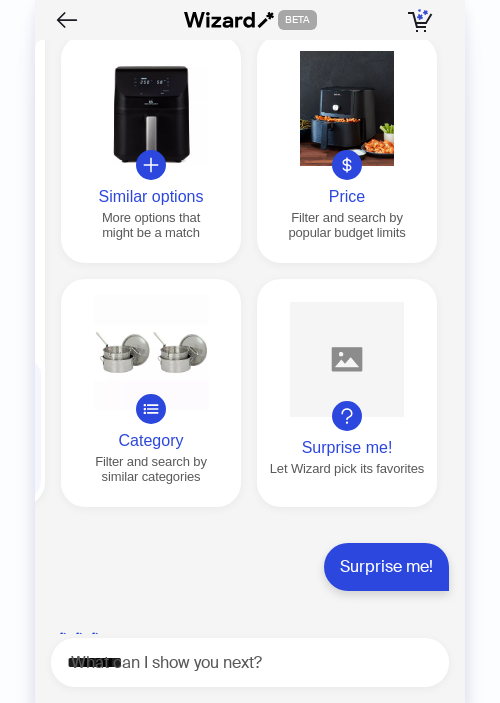 scroll, scrollTop: 6692, scrollLeft: 0, axis: vertical 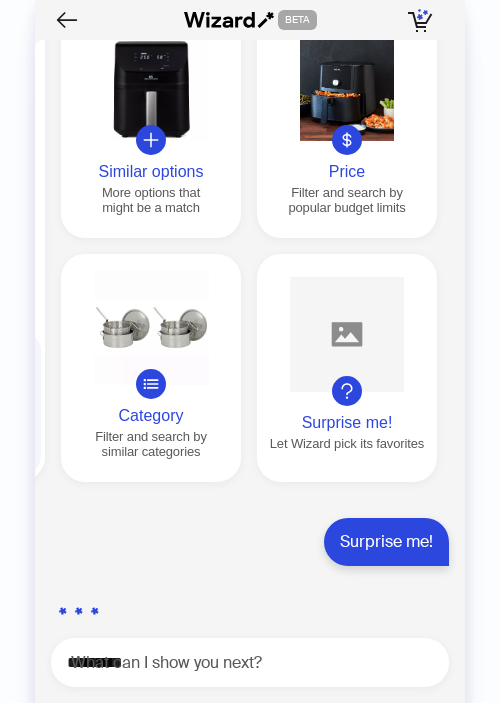 type 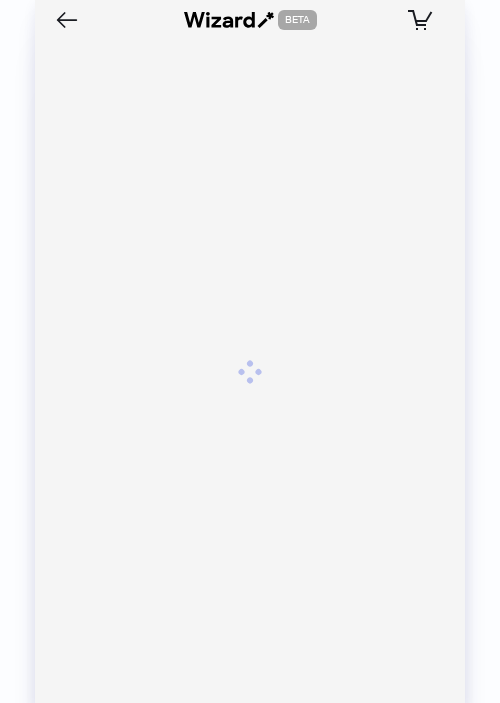 scroll, scrollTop: 0, scrollLeft: 0, axis: both 